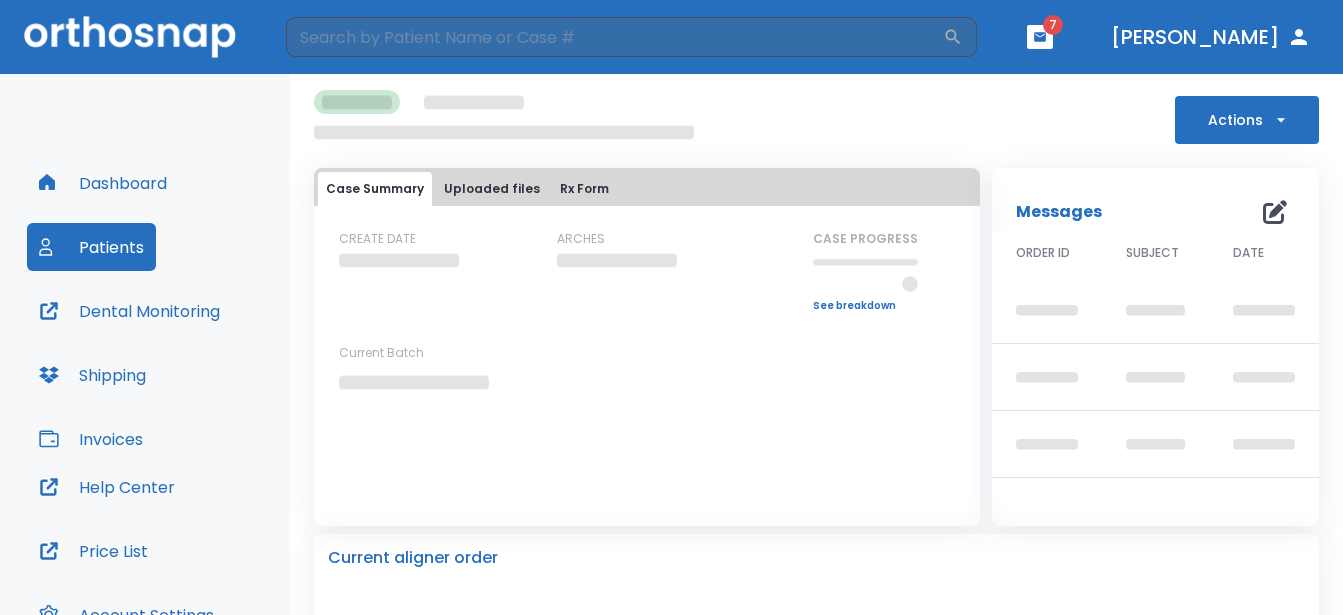 scroll, scrollTop: 0, scrollLeft: 0, axis: both 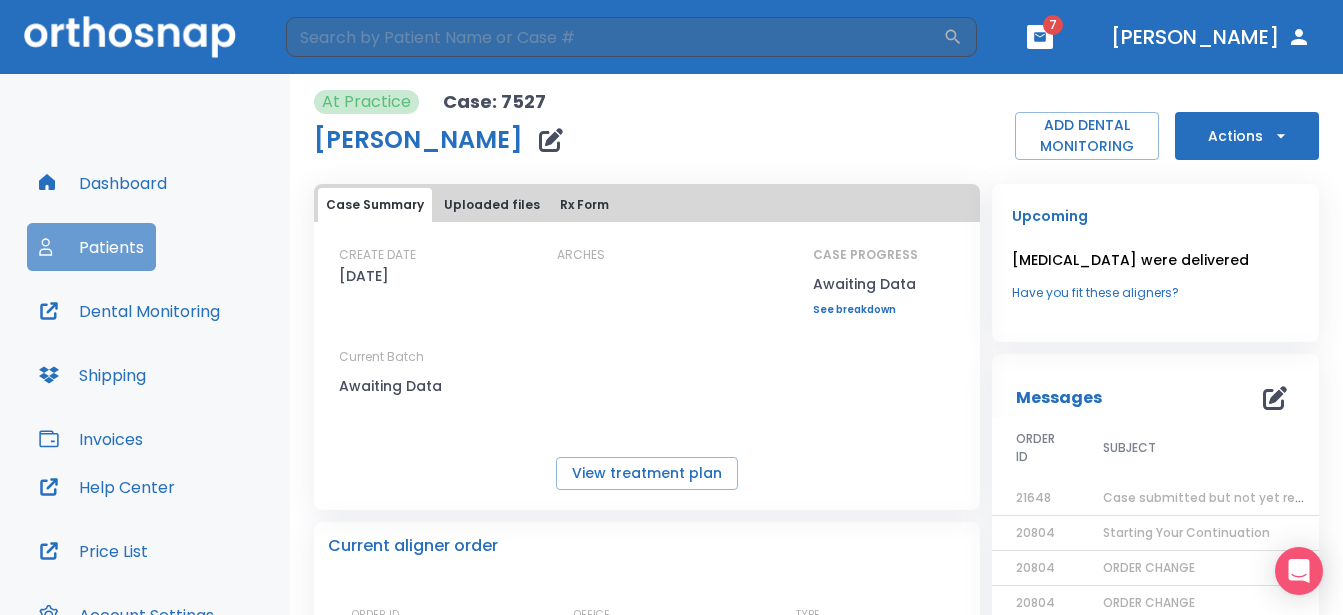 click on "Patients" at bounding box center [91, 247] 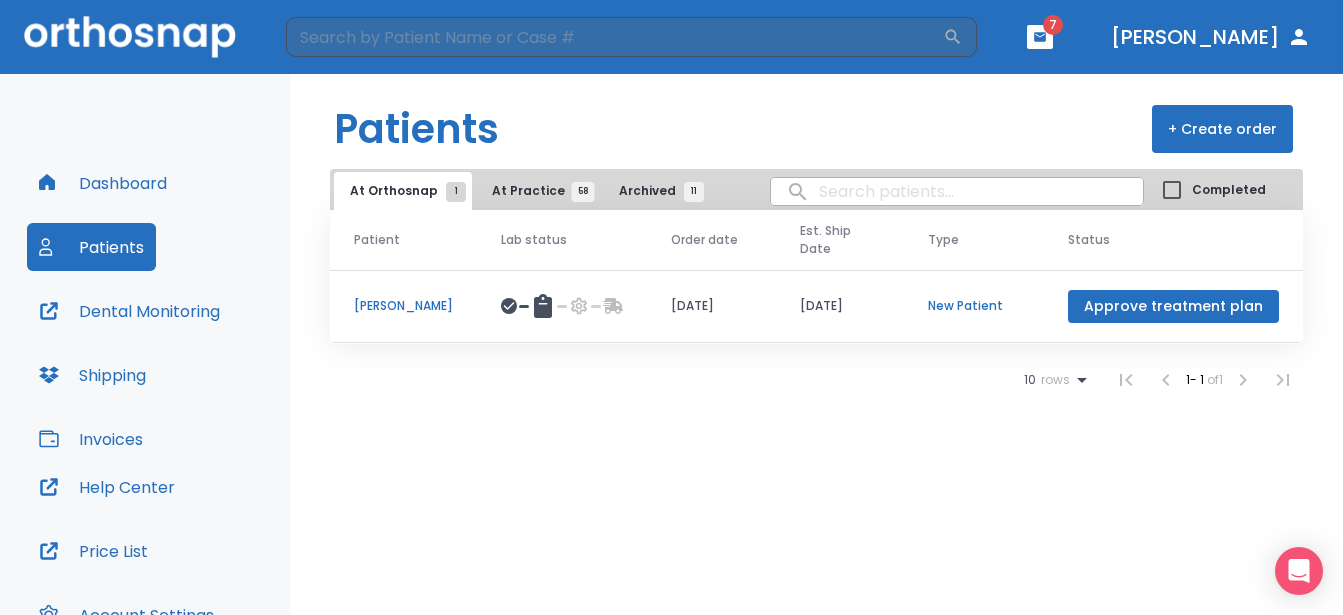 click on "At Practice 58" at bounding box center [537, 191] 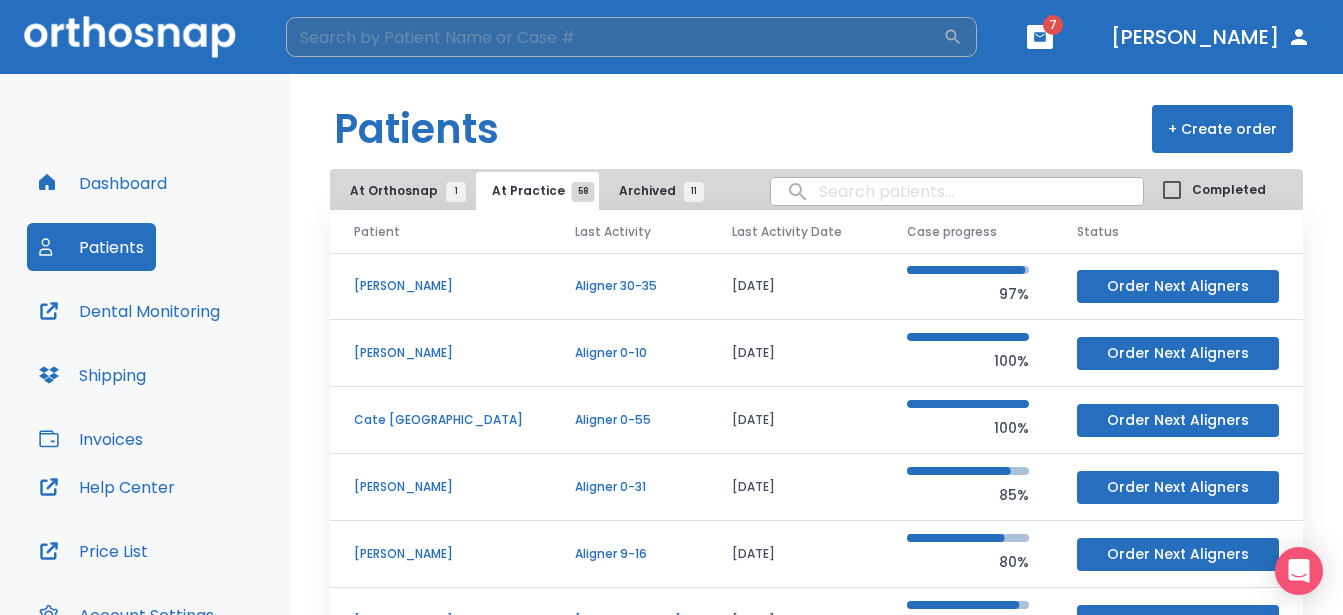 click at bounding box center (614, 37) 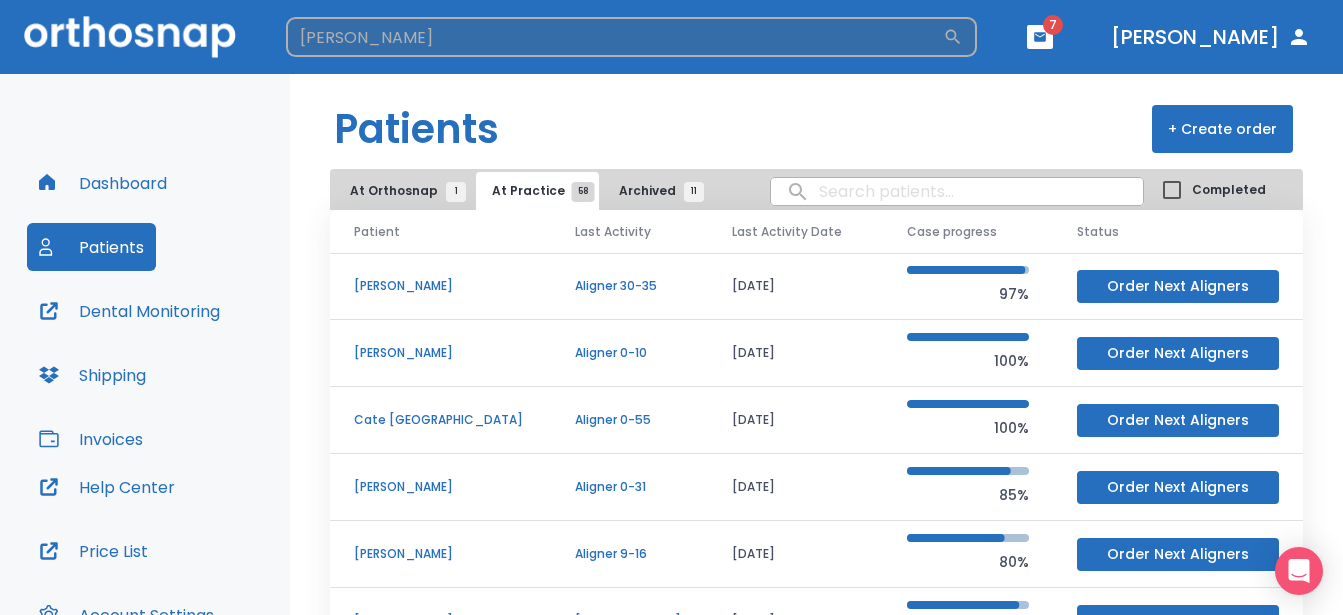 type on "[PERSON_NAME]" 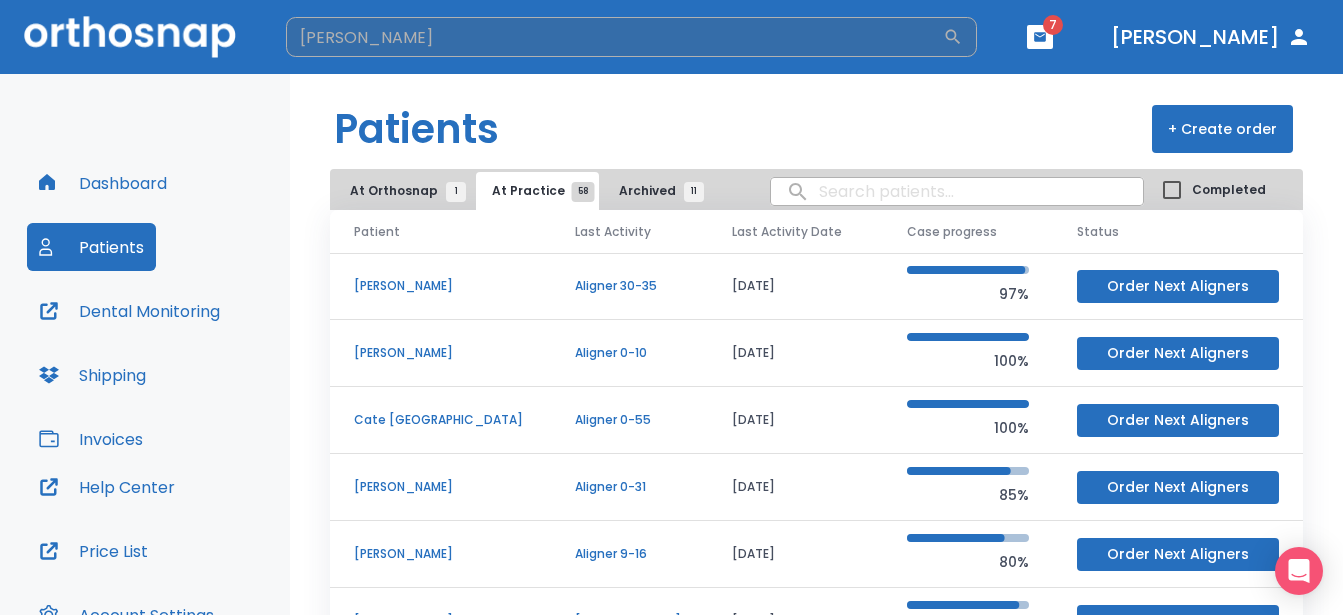 click on "[PERSON_NAME] ​" at bounding box center [631, 37] 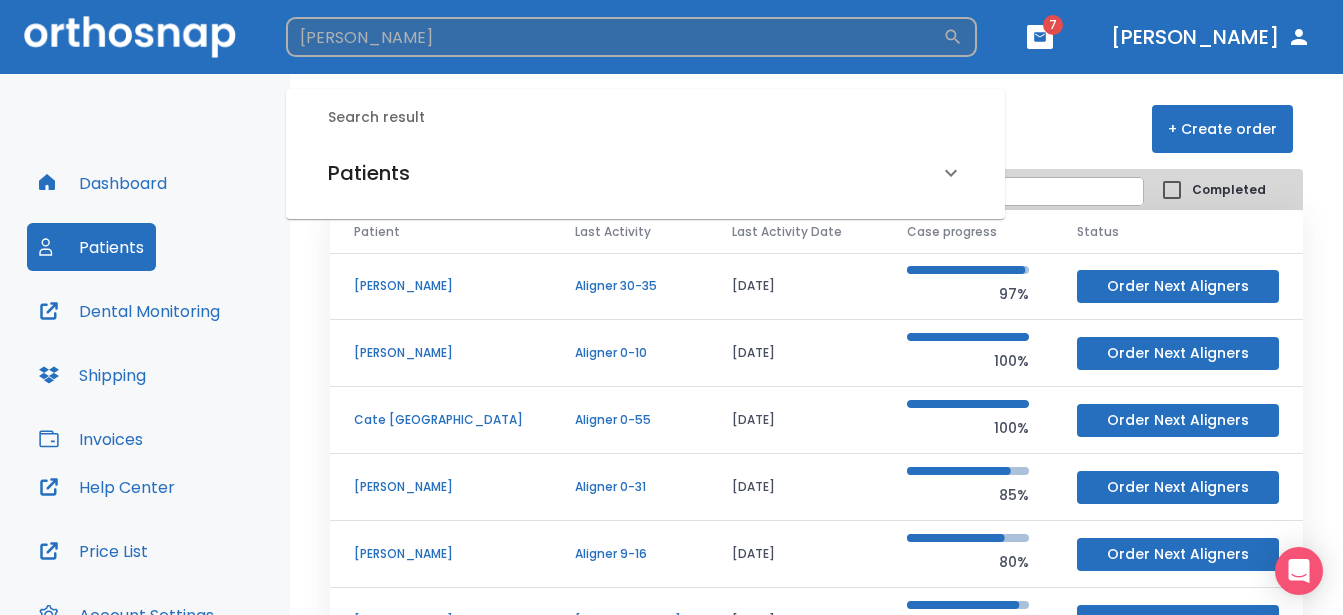 drag, startPoint x: 431, startPoint y: 45, endPoint x: 499, endPoint y: 43, distance: 68.0294 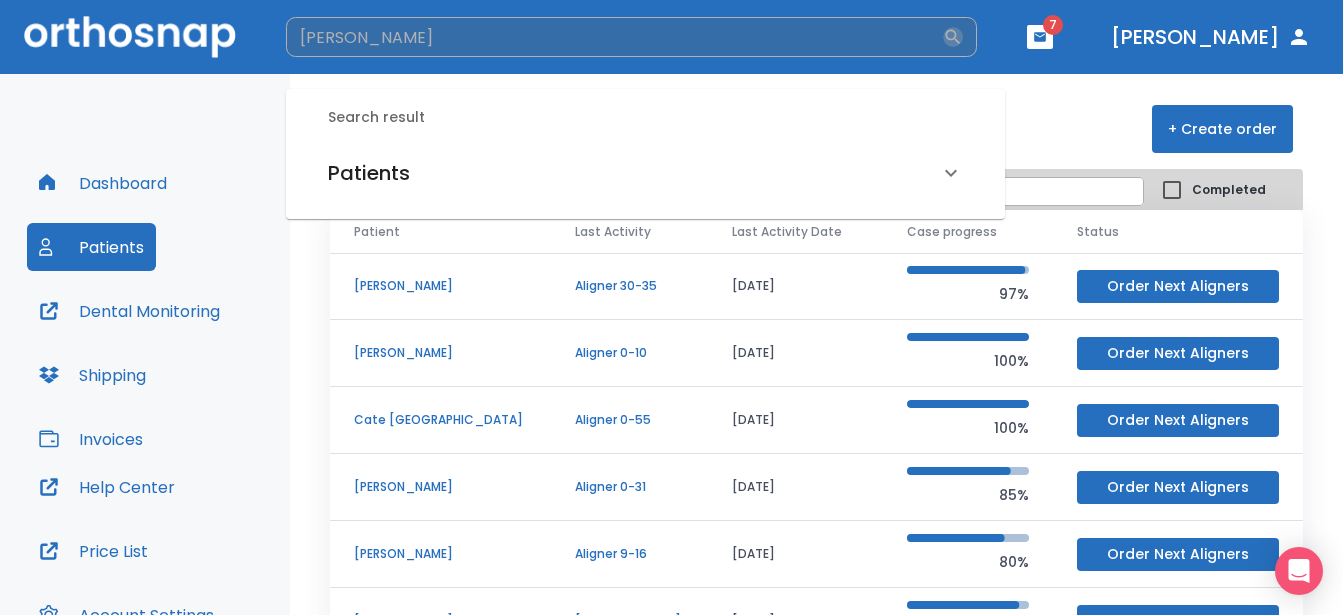 click 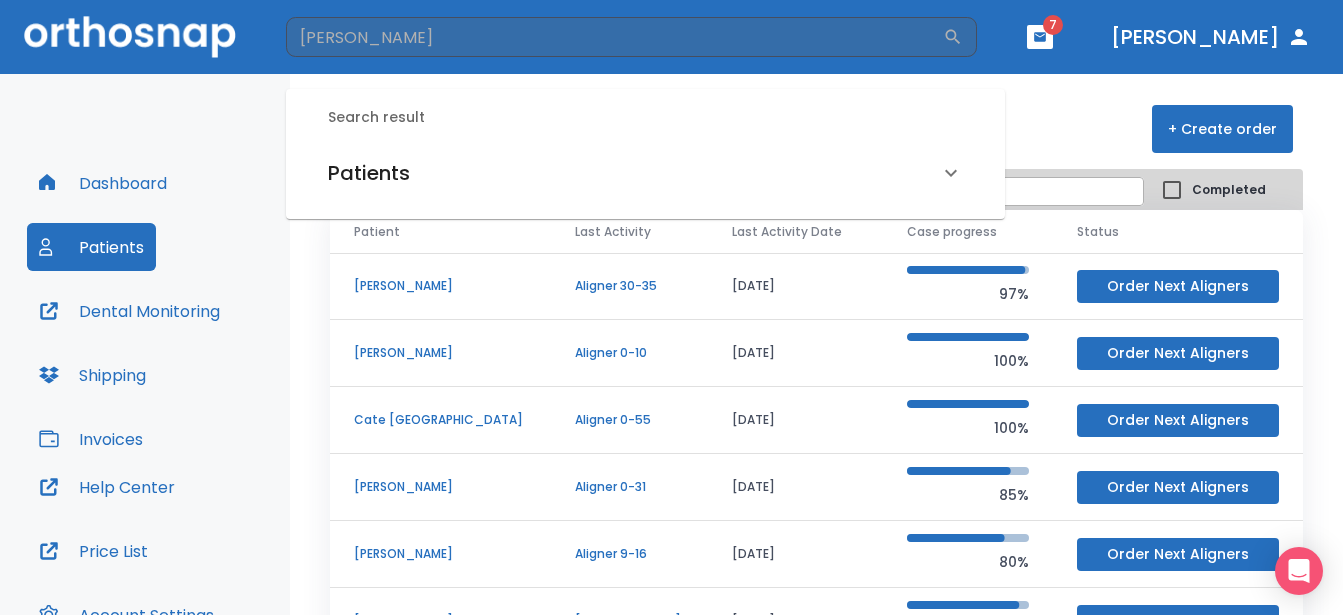 click on "Dashboard Patients Dental Monitoring Shipping Invoices" at bounding box center [145, 311] 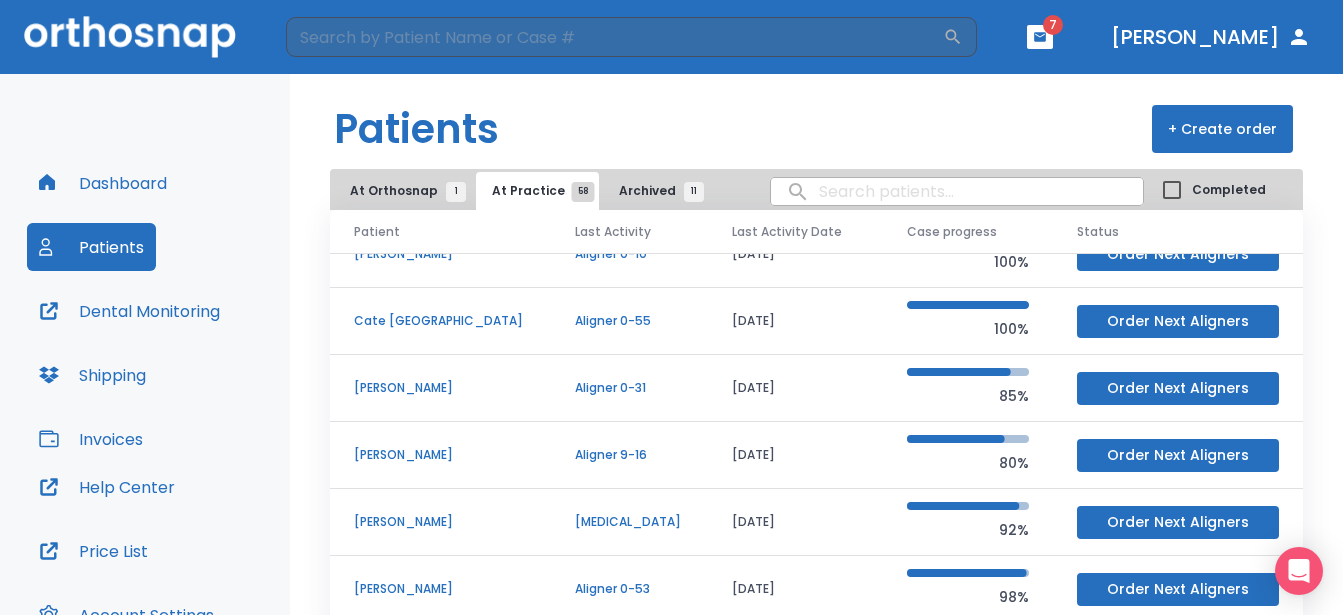 scroll, scrollTop: 171, scrollLeft: 0, axis: vertical 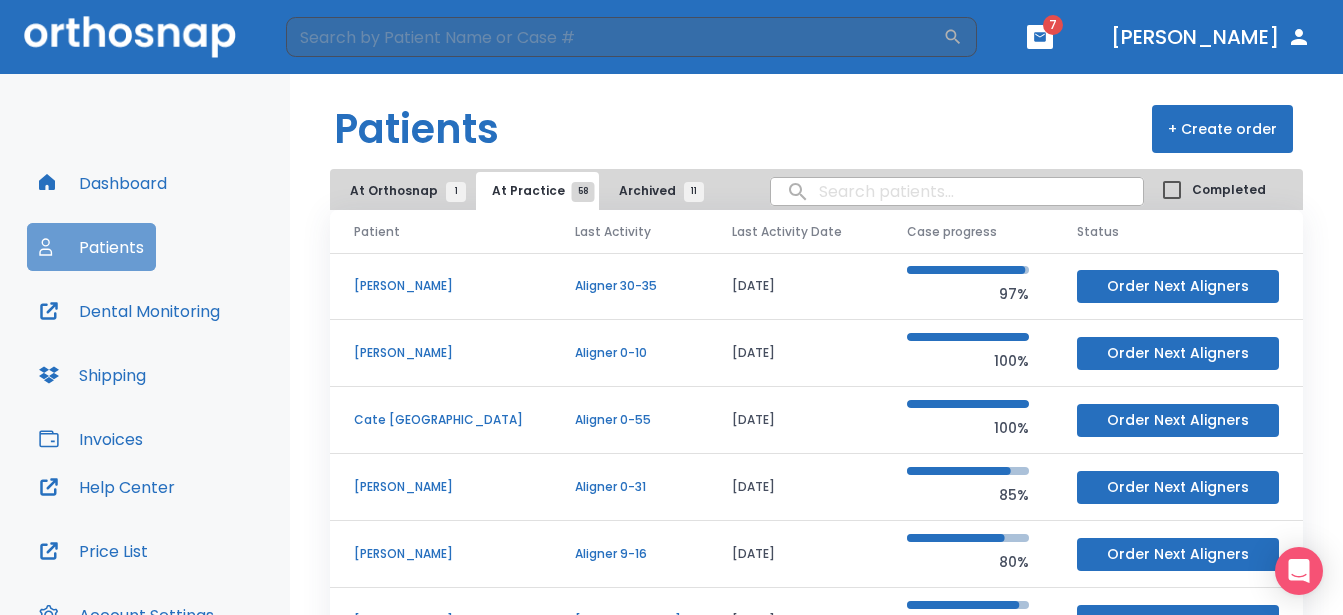 click on "Patients" at bounding box center [91, 247] 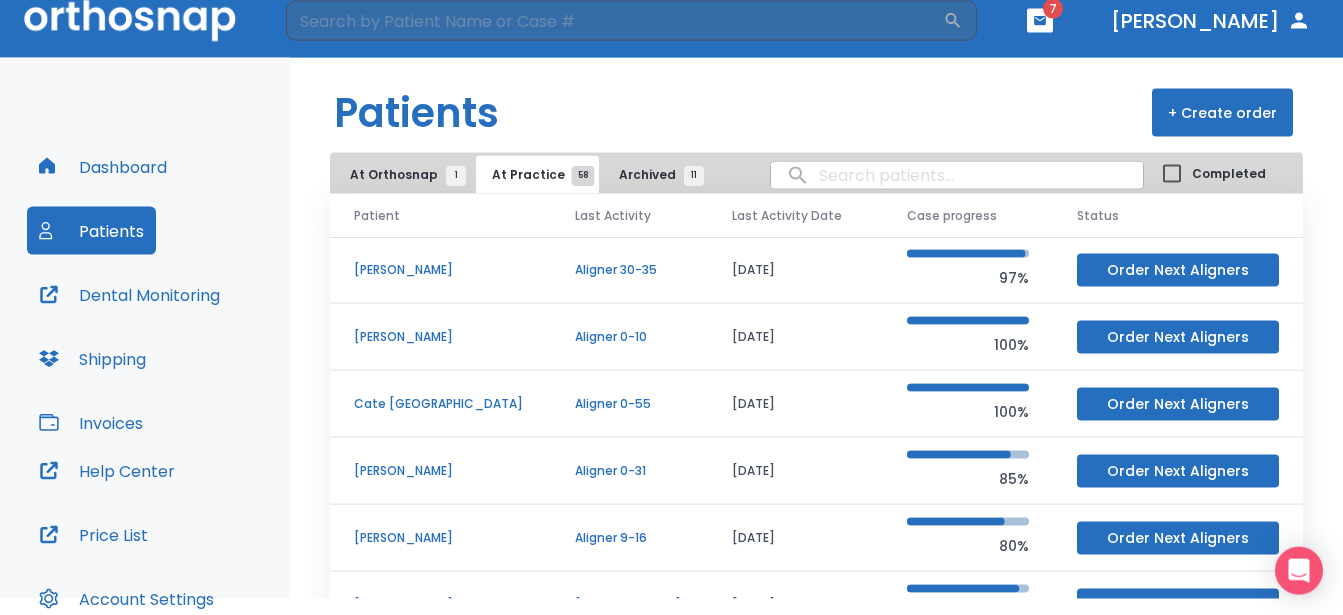 scroll, scrollTop: 0, scrollLeft: 0, axis: both 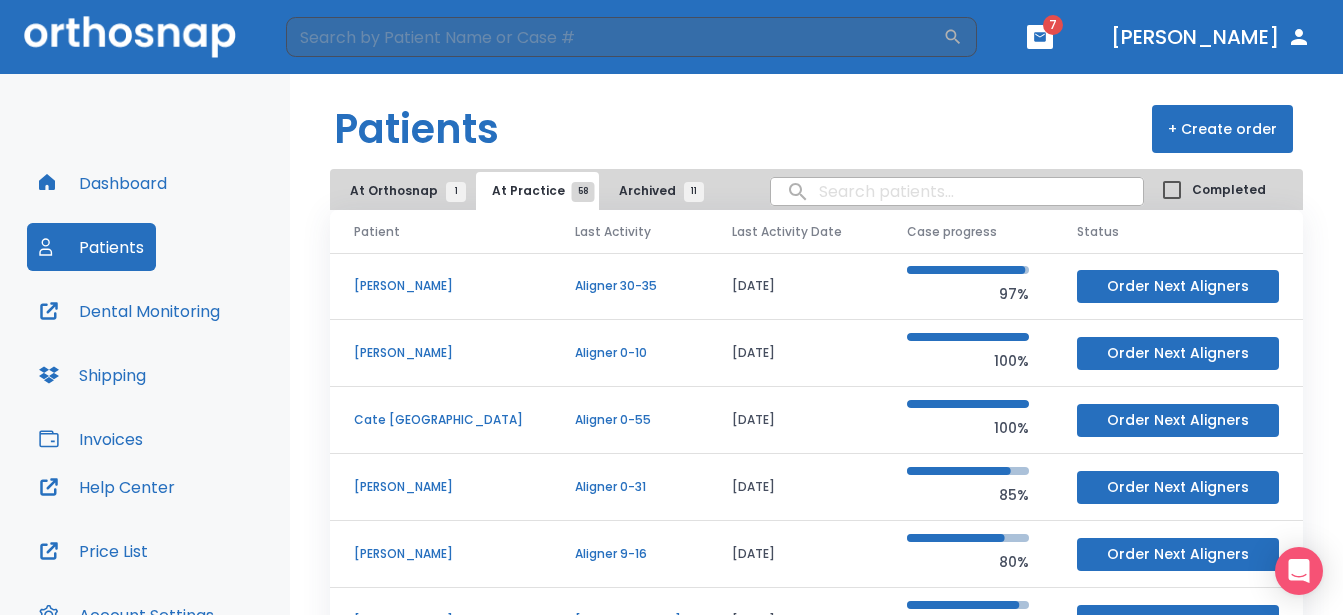 click at bounding box center (957, 191) 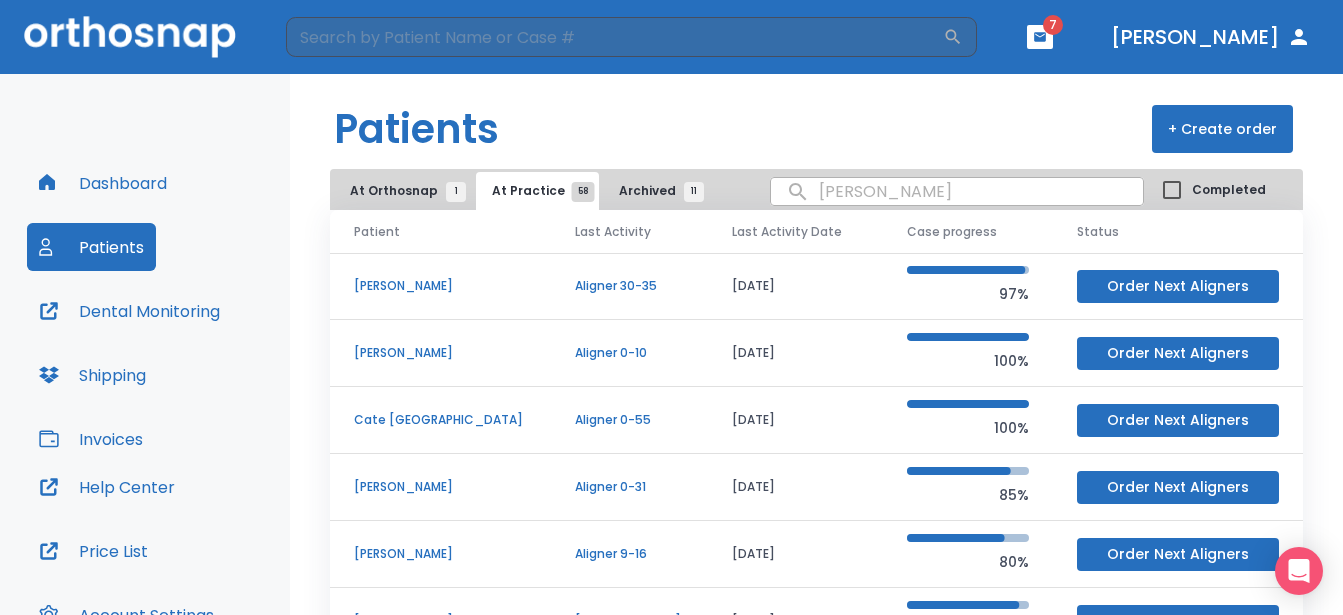 type on "[PERSON_NAME]" 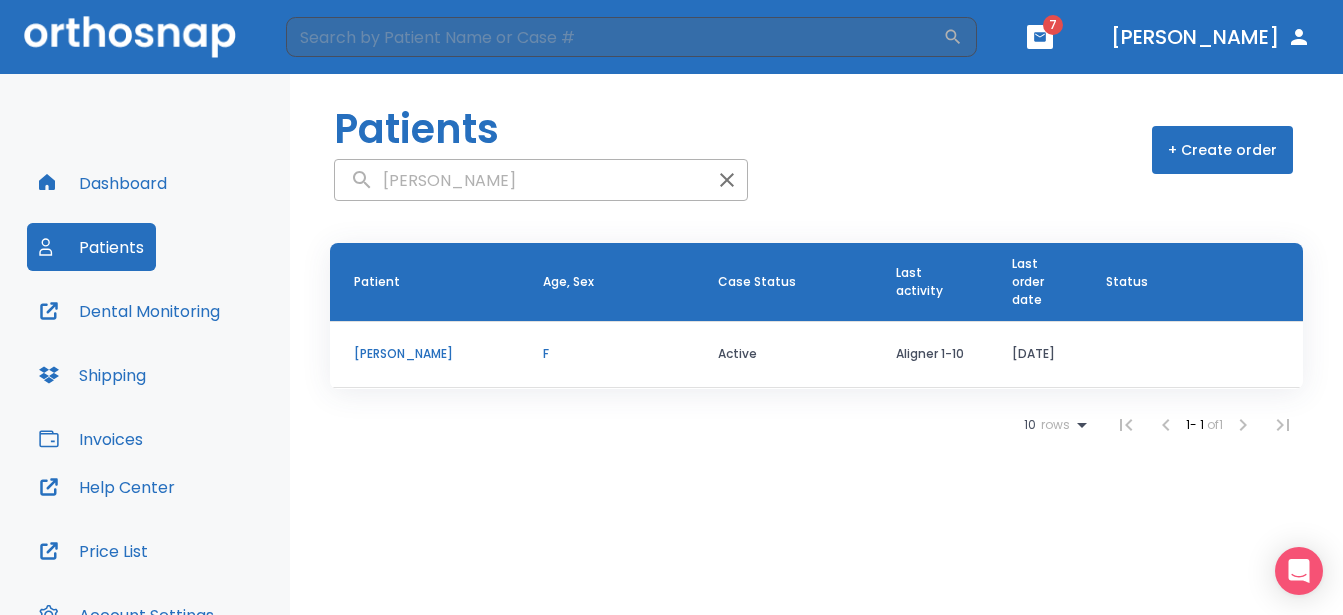 scroll, scrollTop: 171, scrollLeft: 0, axis: vertical 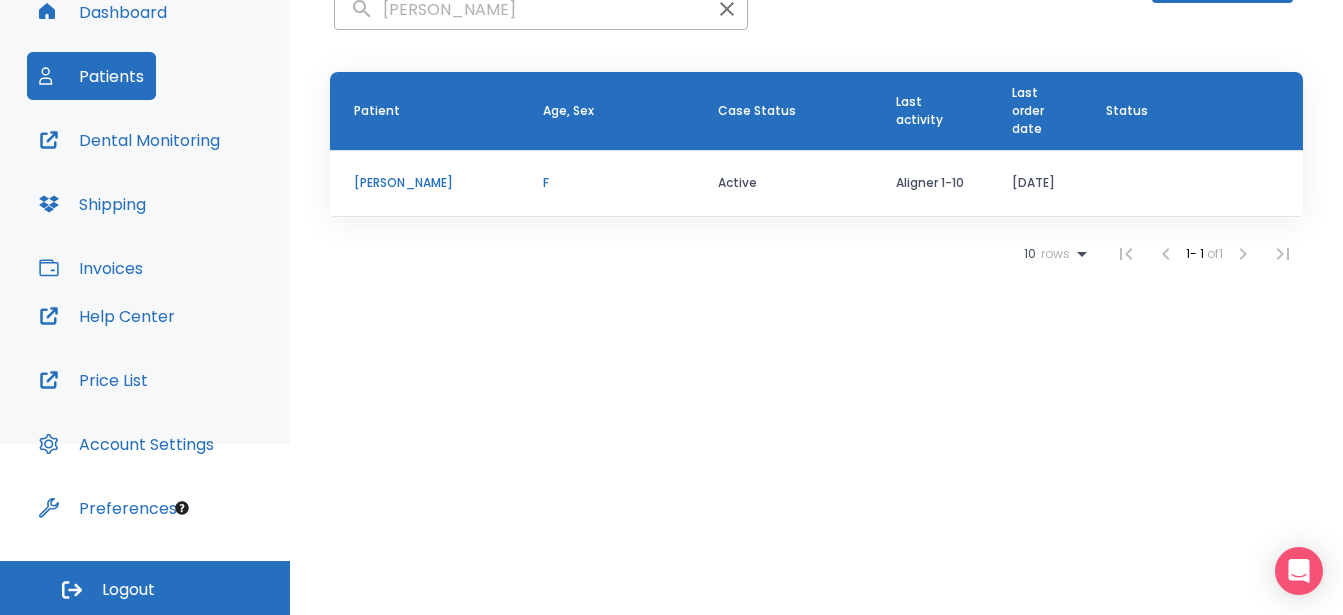 click on "[PERSON_NAME]" at bounding box center [424, 183] 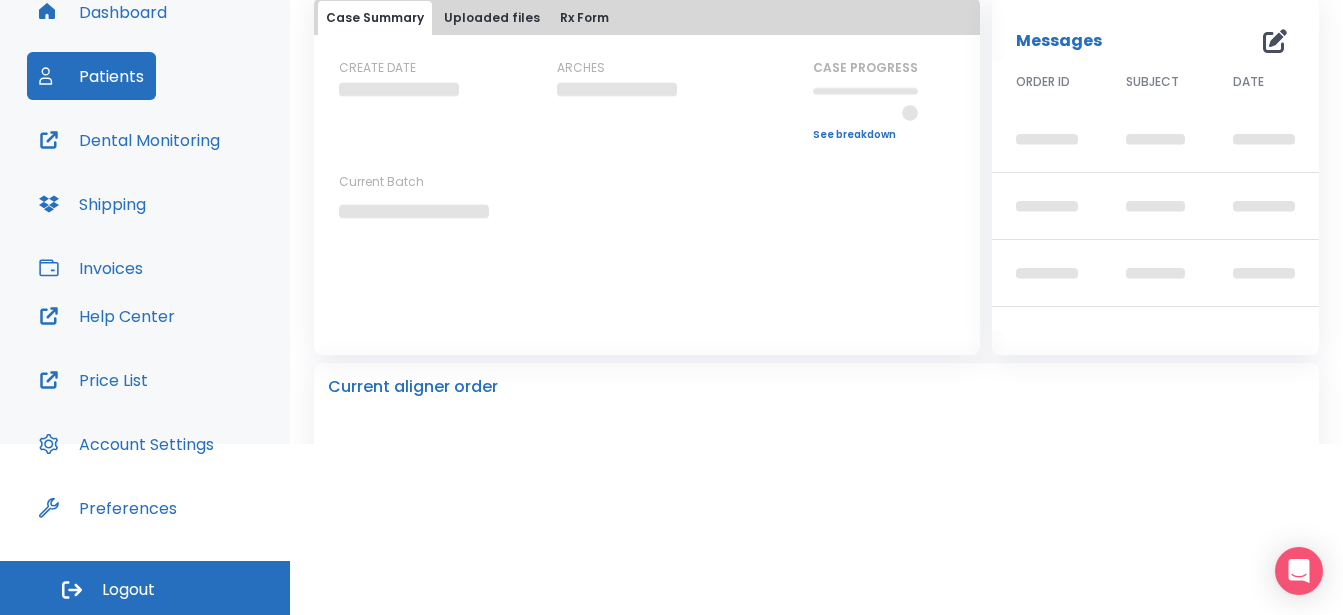 click on "Current Batch" at bounding box center (429, 182) 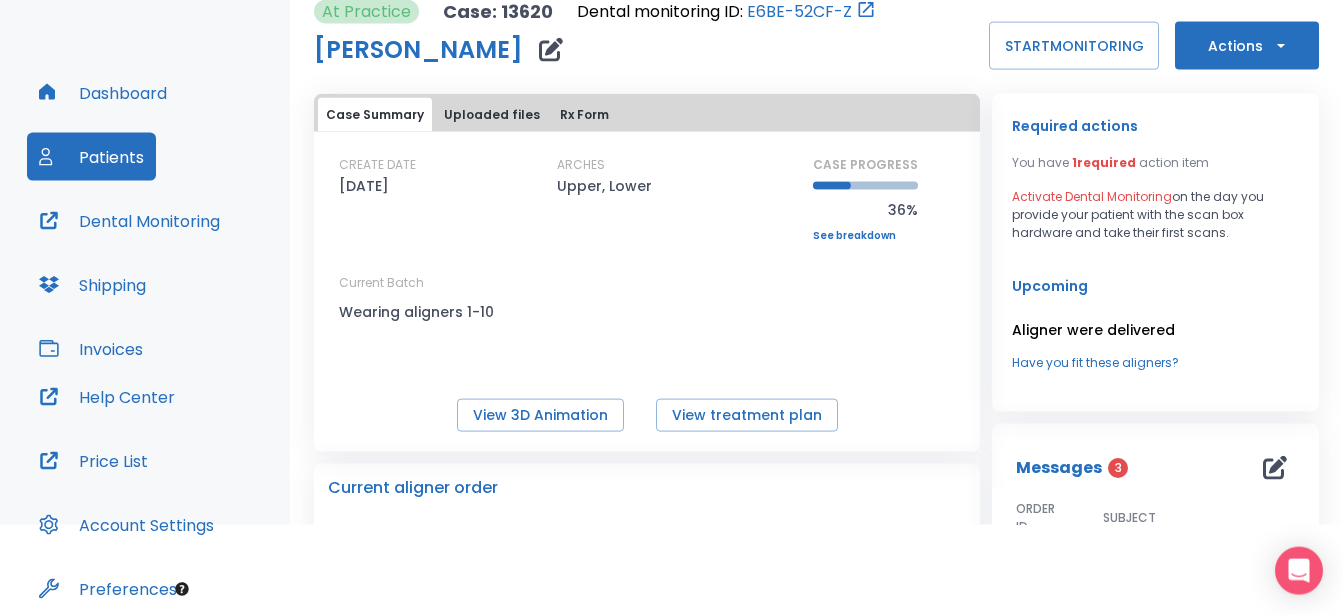 scroll, scrollTop: 0, scrollLeft: 0, axis: both 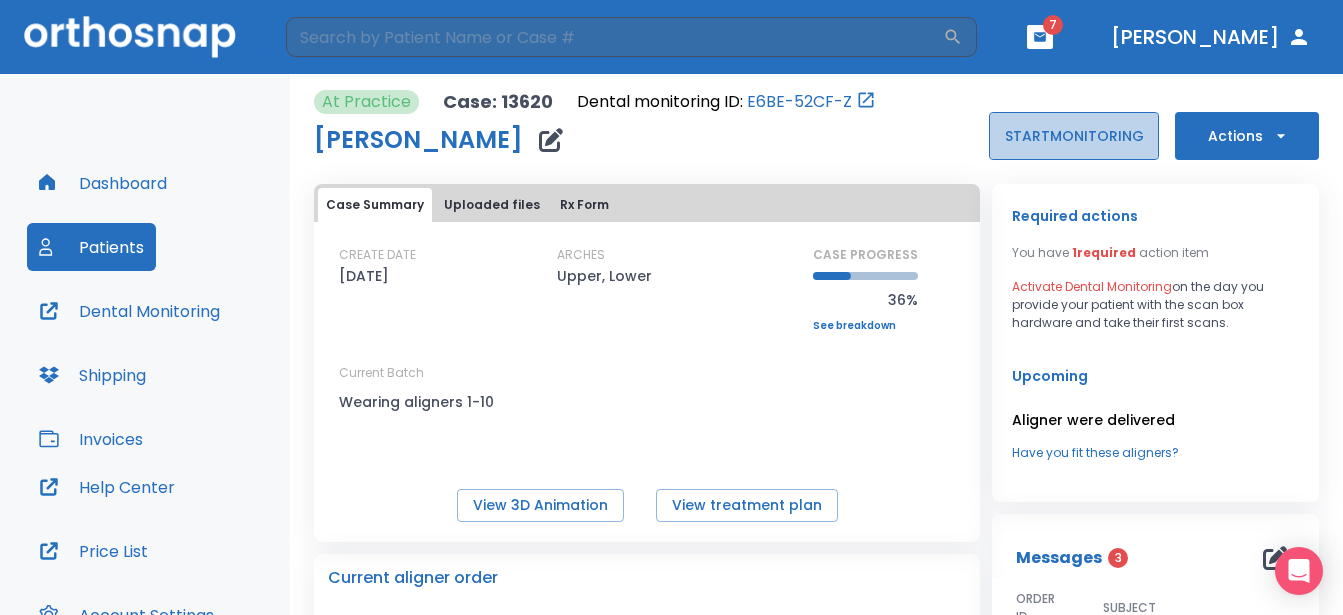 click on "START  MONITORING" at bounding box center (1074, 136) 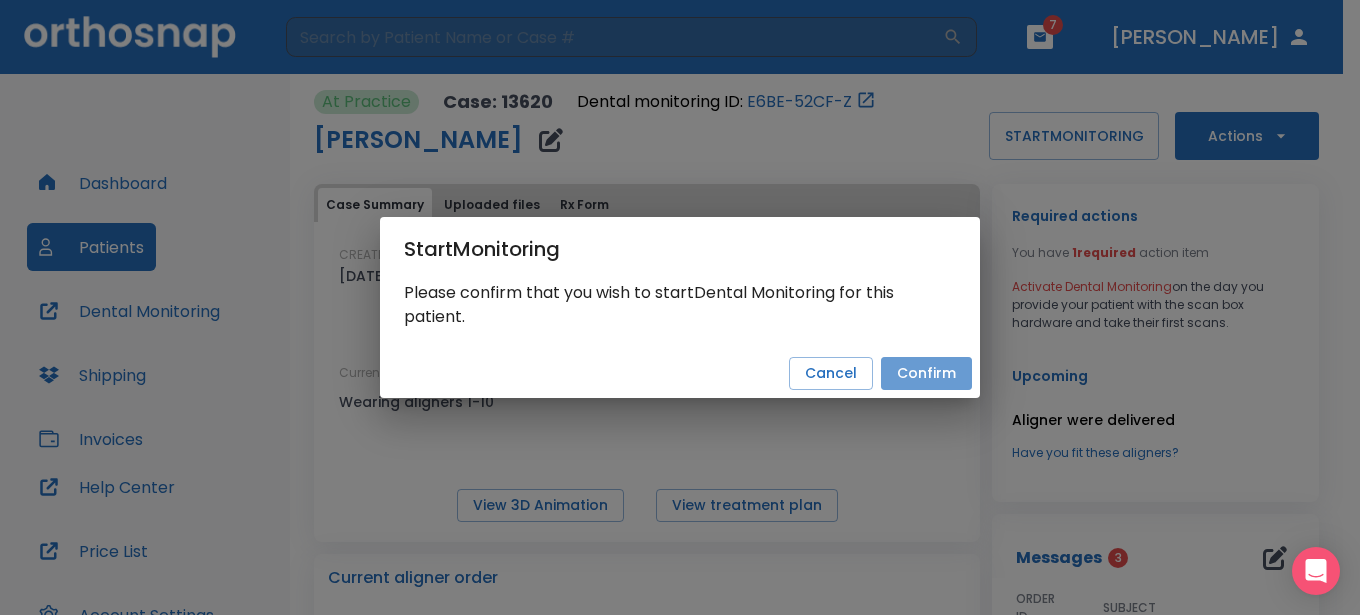 click on "Confirm" at bounding box center (926, 373) 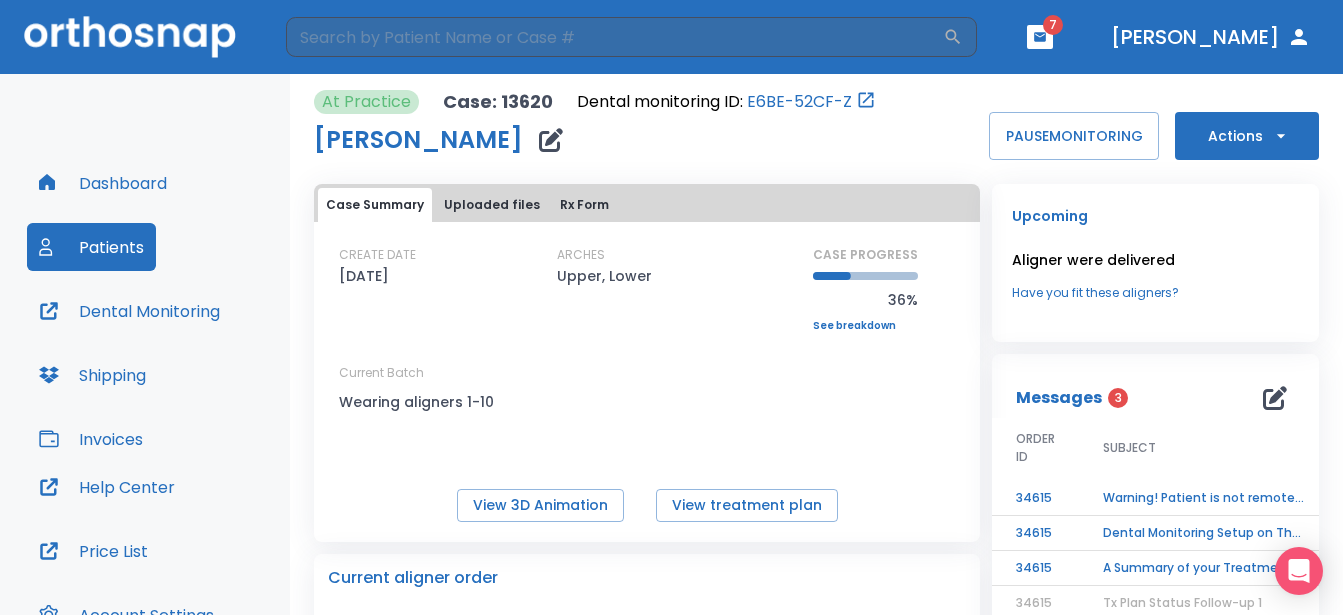 click on "Dental Monitoring" at bounding box center (129, 311) 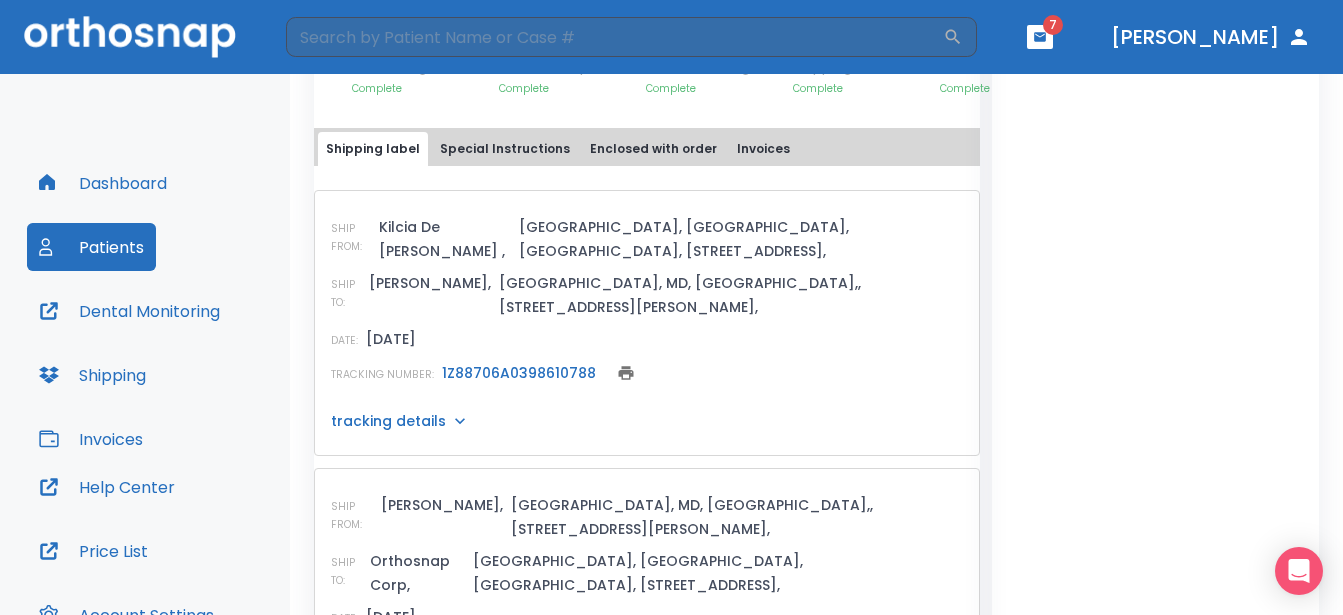 scroll, scrollTop: 899, scrollLeft: 0, axis: vertical 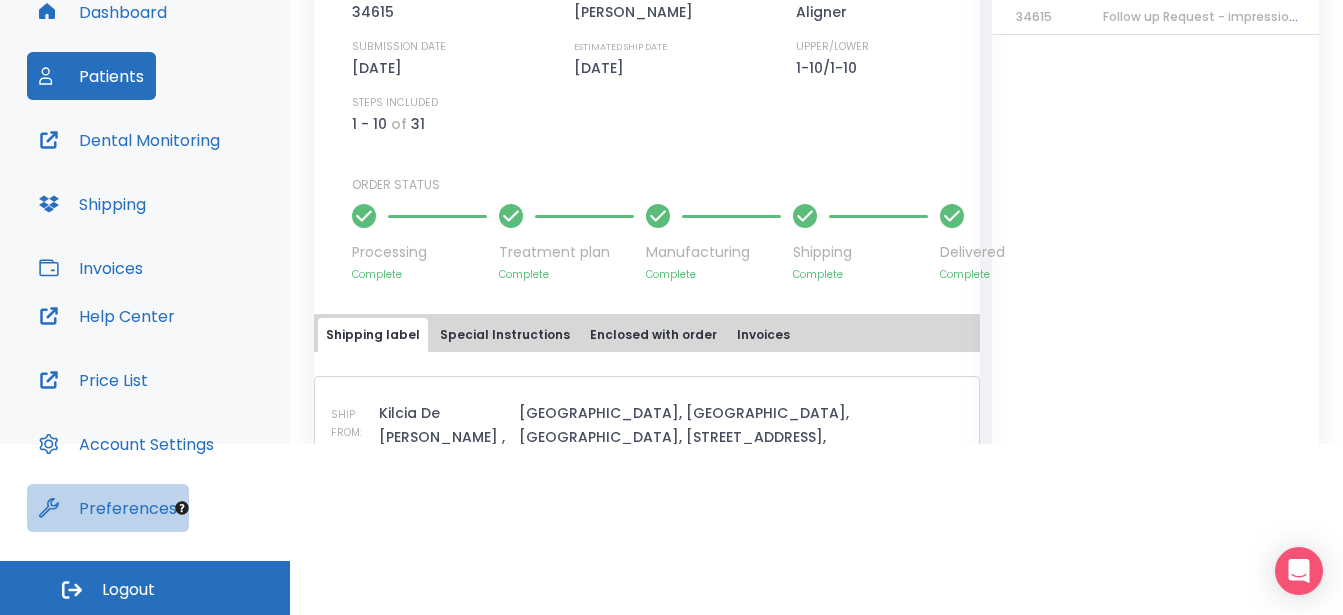 click on "Preferences" at bounding box center (108, 508) 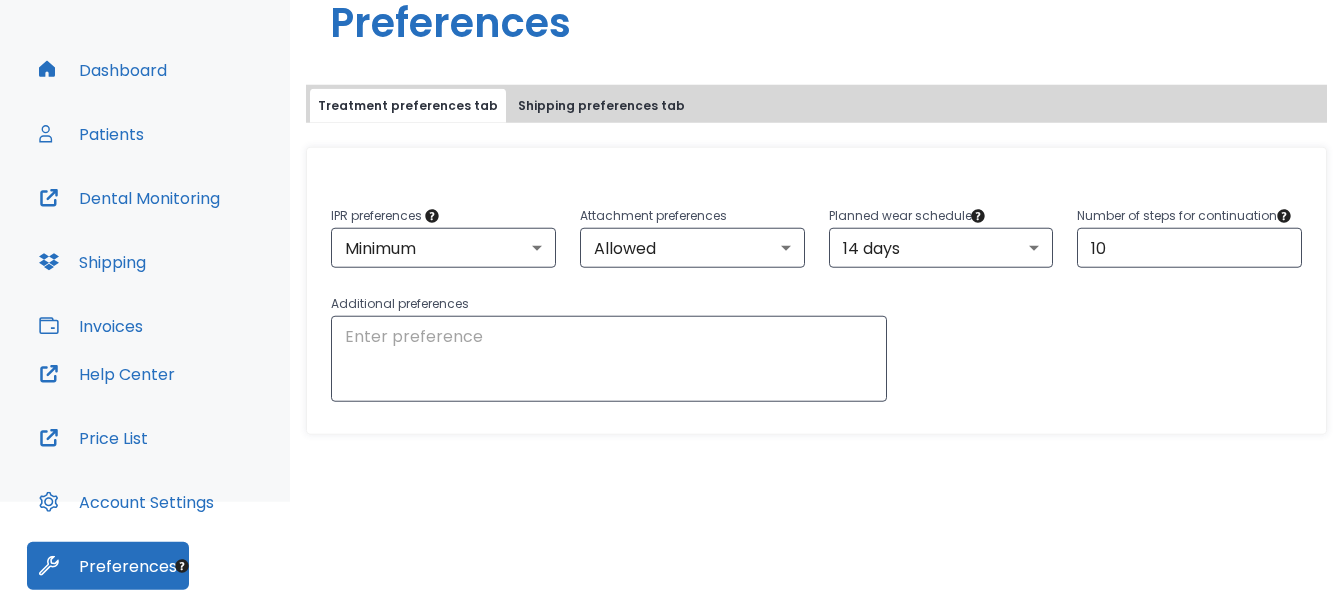 scroll, scrollTop: 69, scrollLeft: 0, axis: vertical 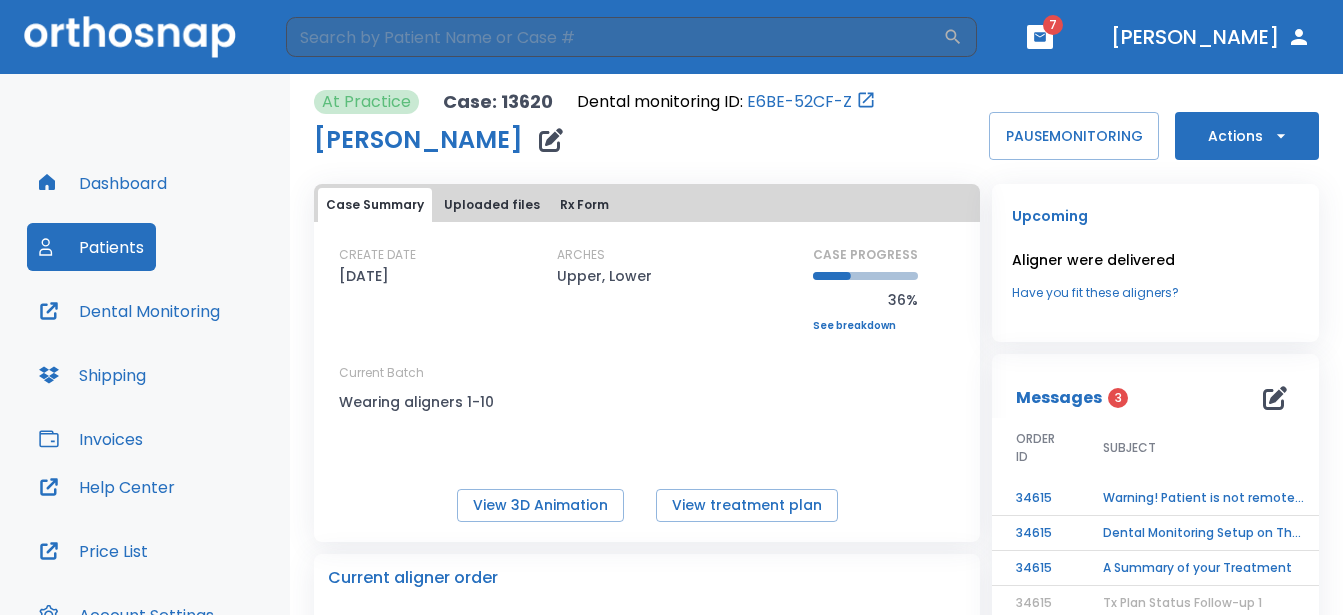 click on "Uploaded files" at bounding box center (492, 205) 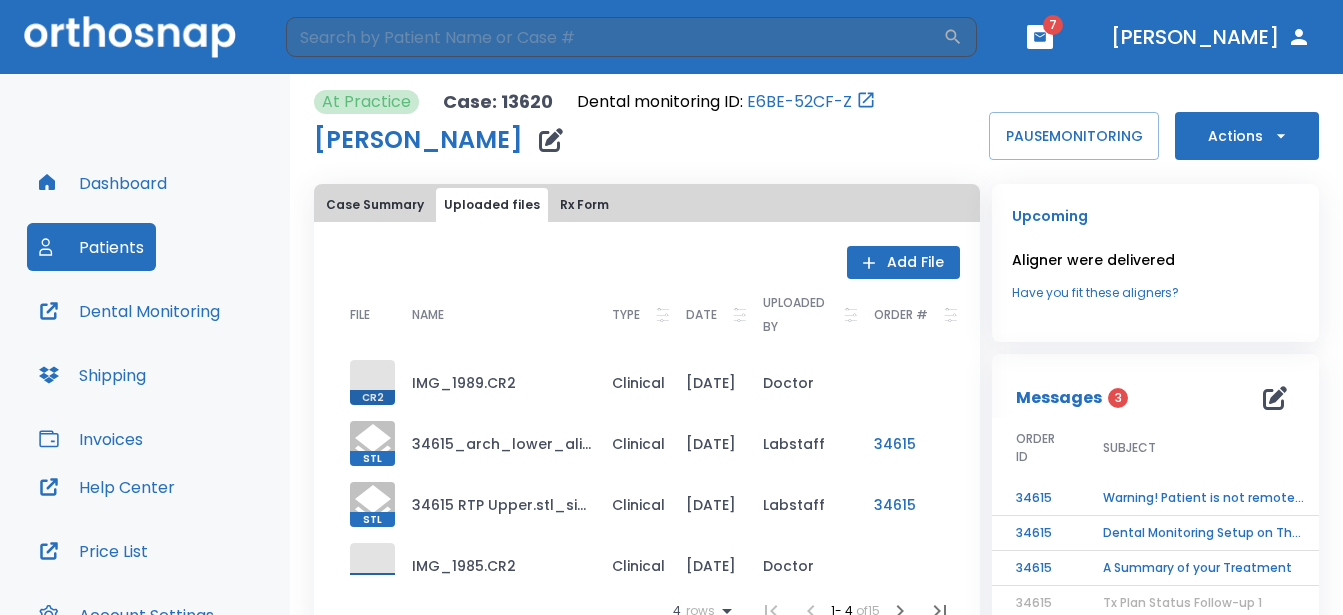 scroll, scrollTop: 0, scrollLeft: 0, axis: both 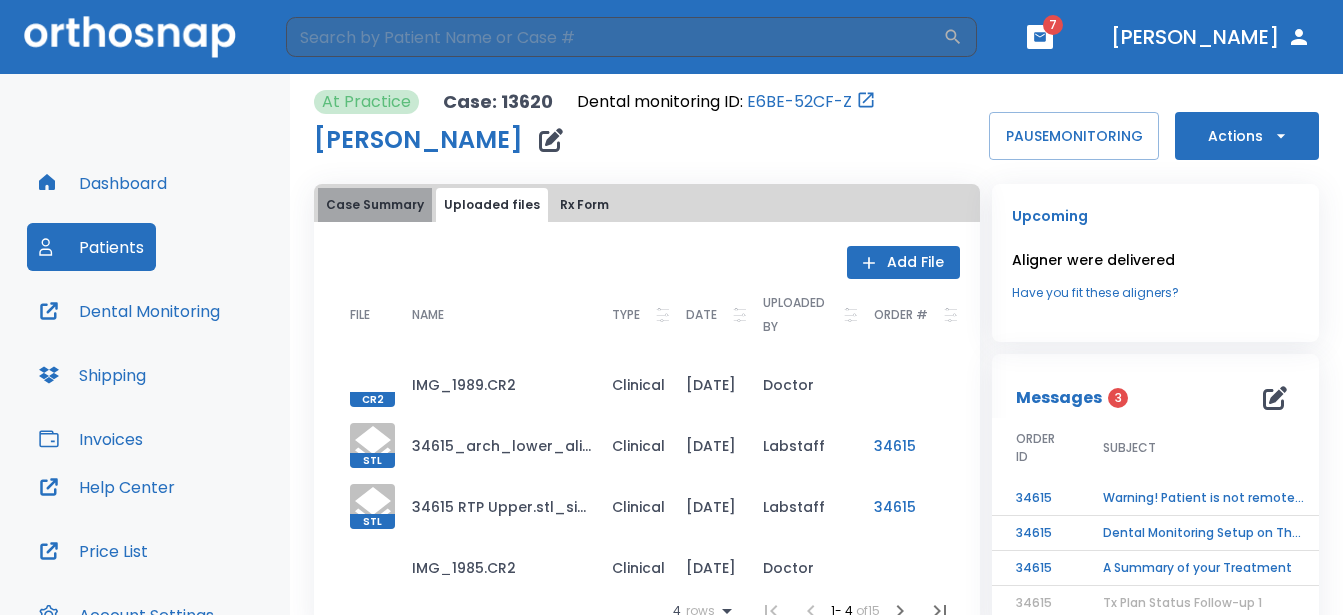 click on "Case Summary" at bounding box center [375, 205] 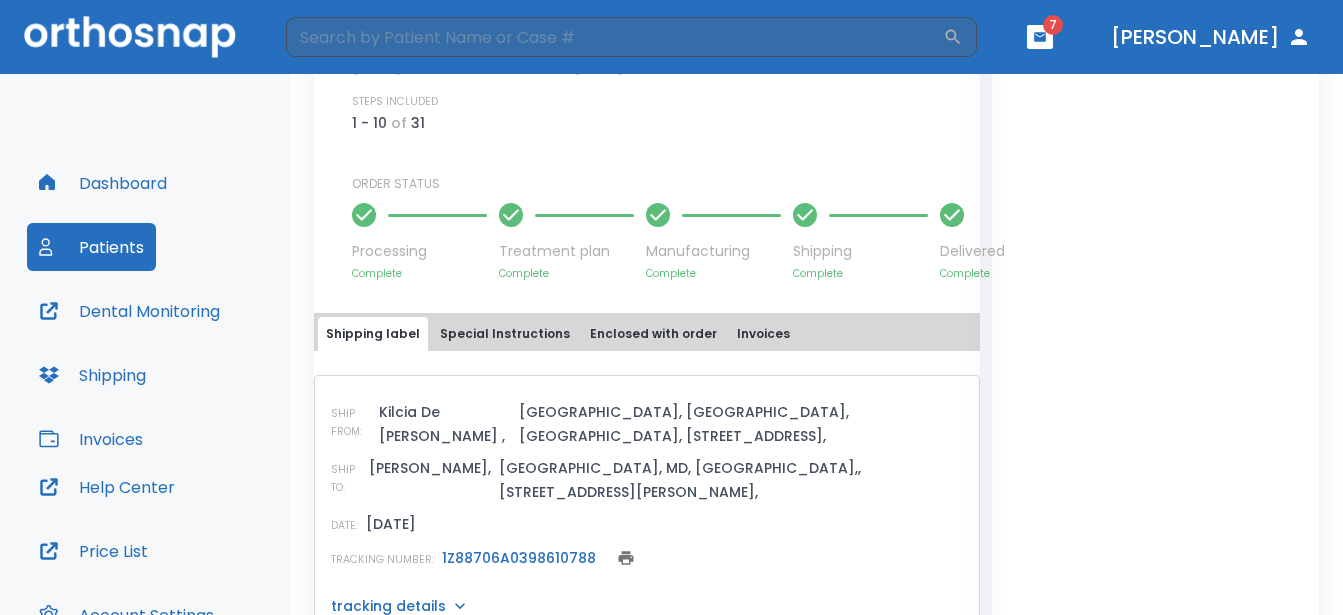 scroll, scrollTop: 690, scrollLeft: 0, axis: vertical 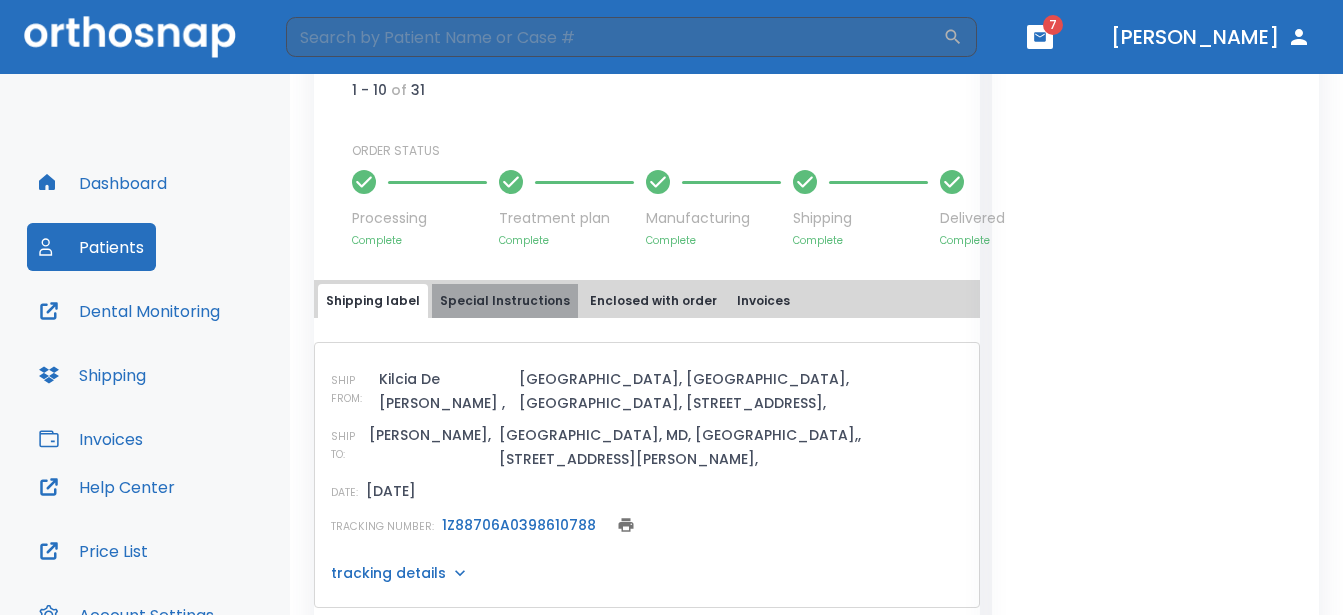 click on "Special Instructions" at bounding box center (505, 301) 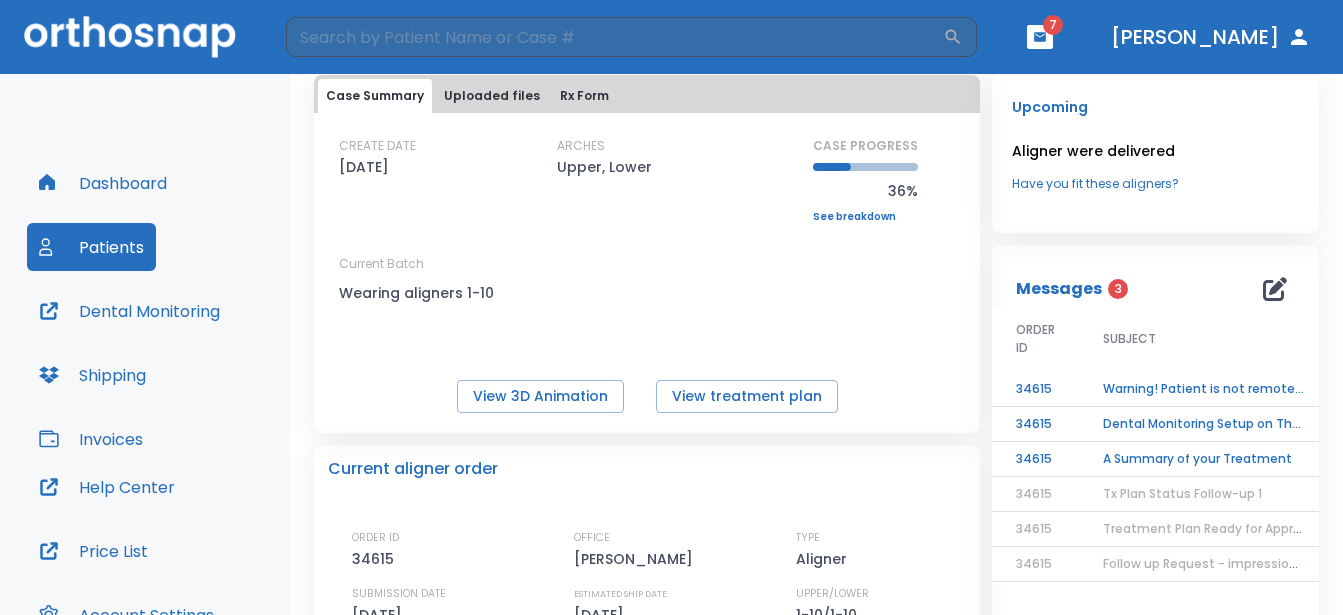 scroll, scrollTop: 523, scrollLeft: 0, axis: vertical 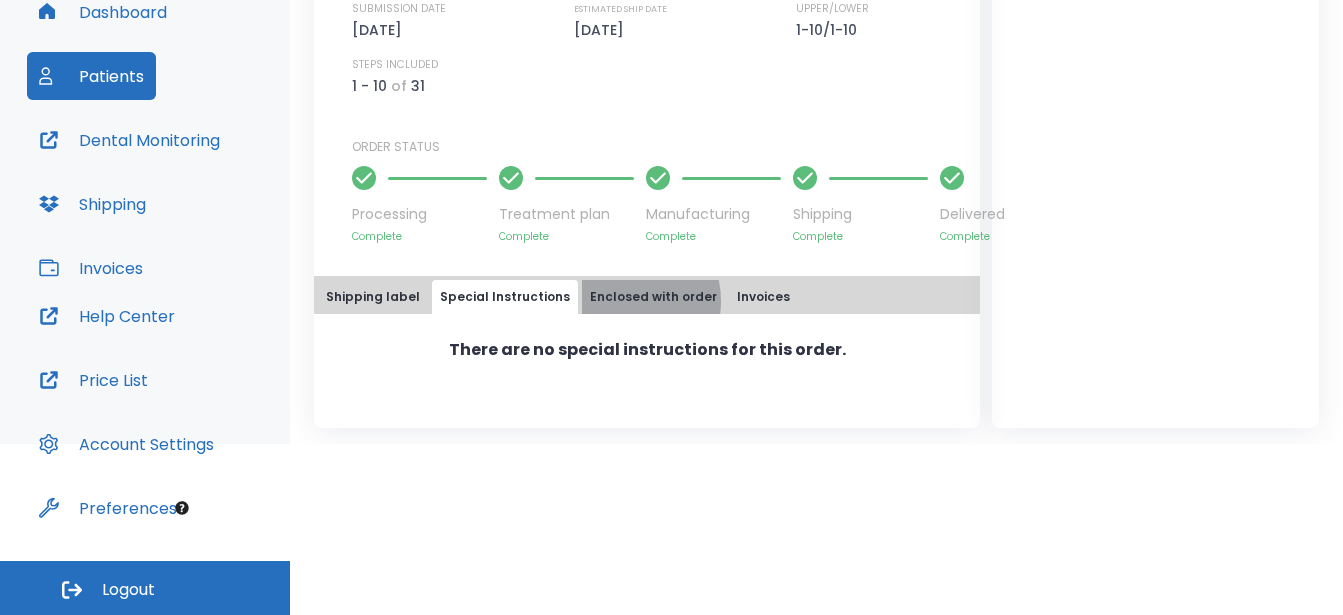 click on "Enclosed with order" at bounding box center (653, 297) 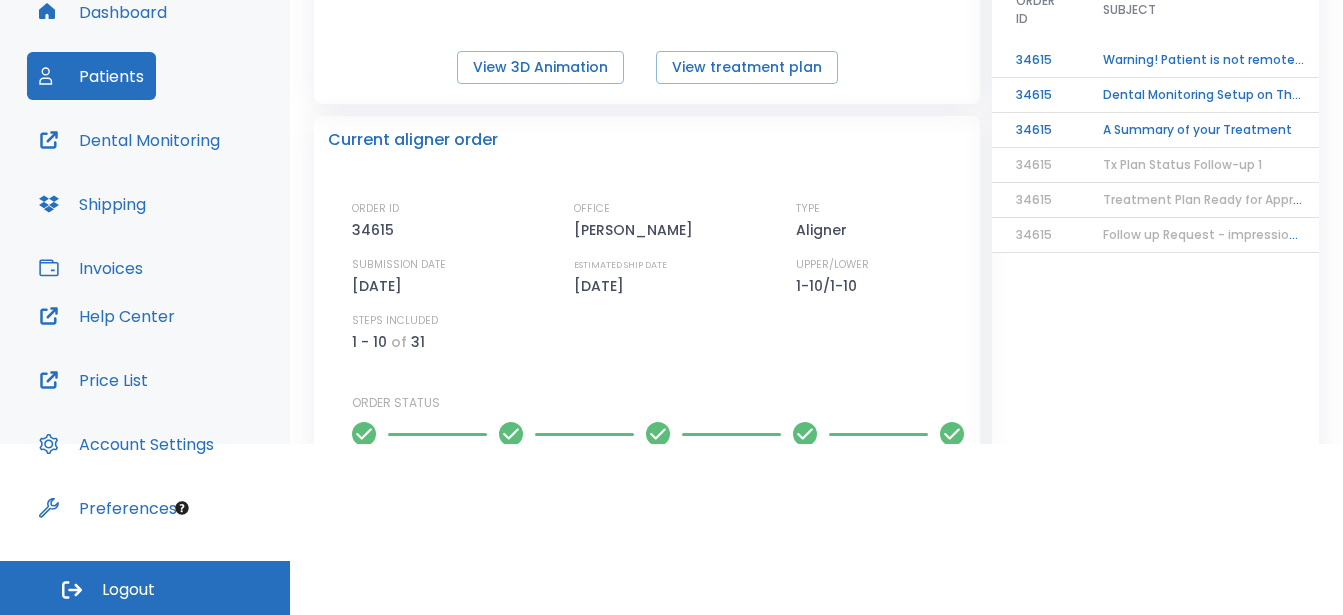 scroll, scrollTop: 276, scrollLeft: 0, axis: vertical 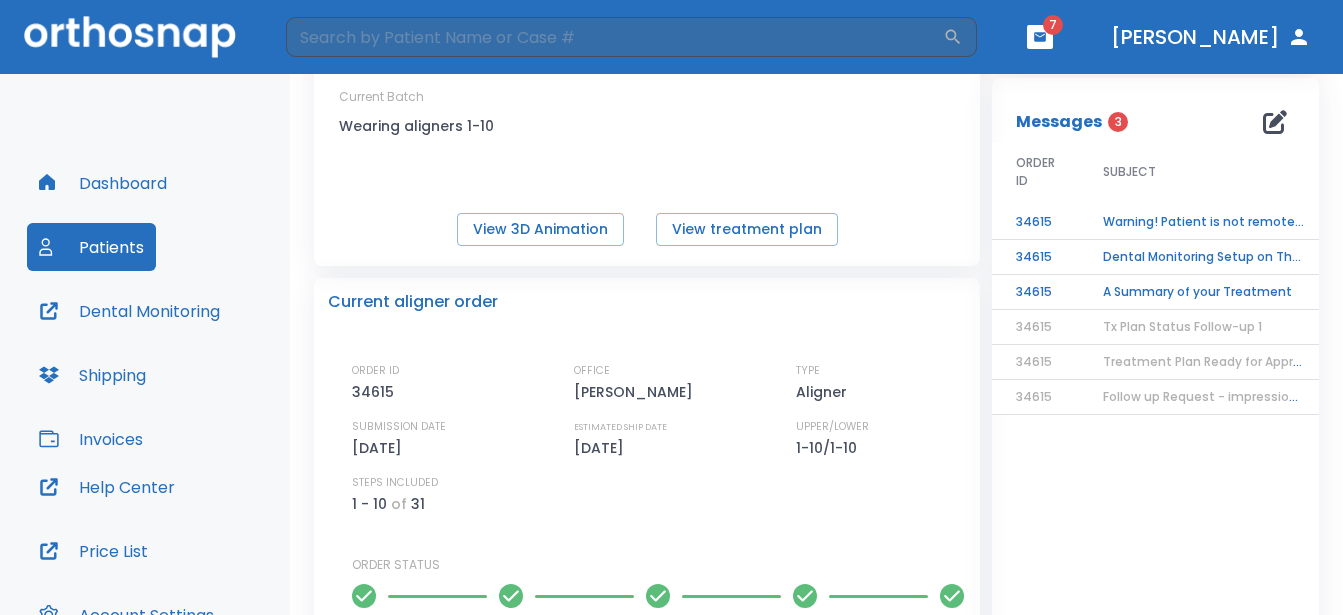 click on "Dental Monitoring" at bounding box center [129, 311] 